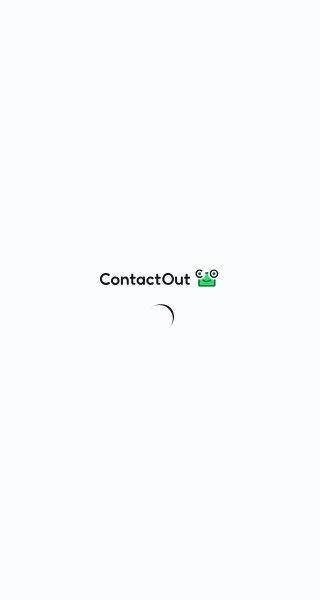 scroll, scrollTop: 0, scrollLeft: 0, axis: both 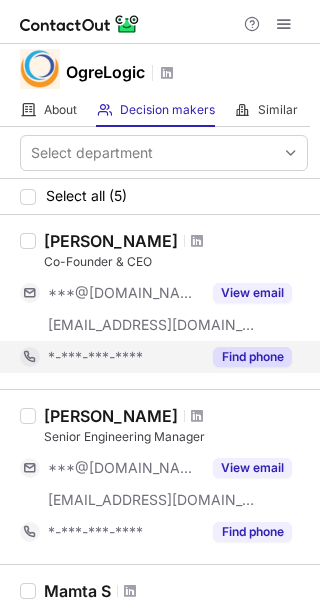 click on "Find phone" at bounding box center [252, 357] 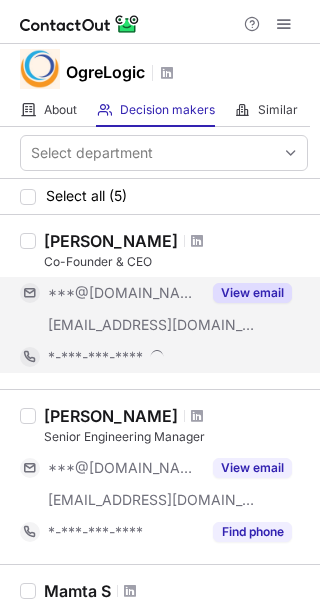click on "View email" at bounding box center (252, 293) 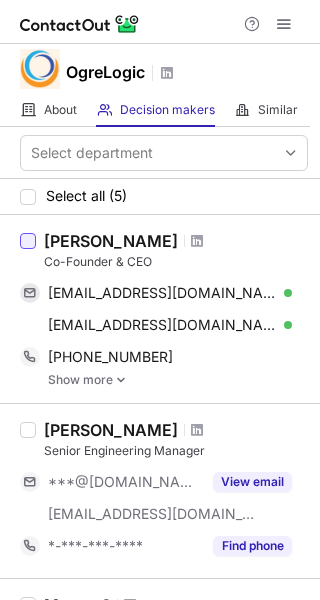 click at bounding box center [28, 241] 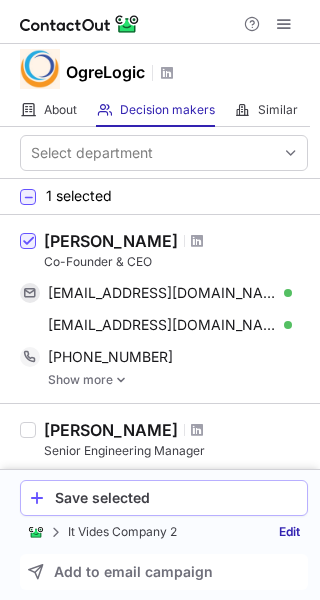 click on "Save selected" at bounding box center (177, 498) 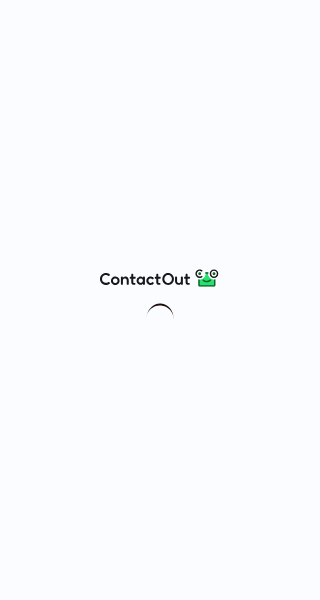 scroll, scrollTop: 0, scrollLeft: 0, axis: both 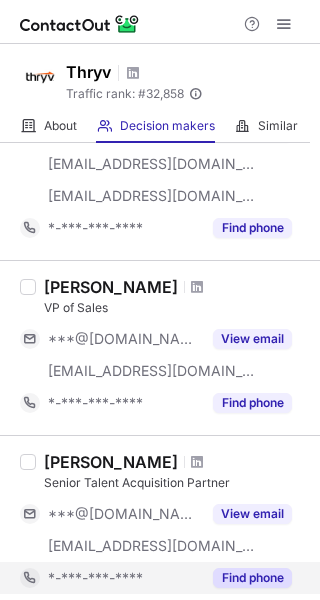 click on "Find phone" at bounding box center [252, 578] 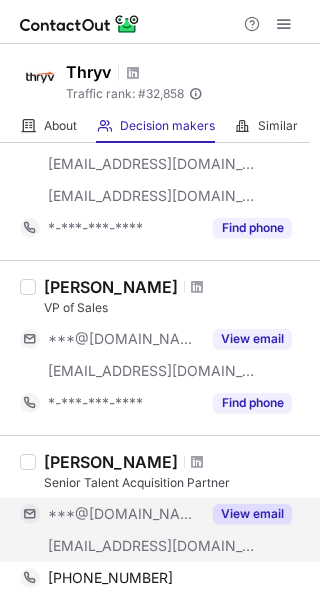 click on "View email" at bounding box center (252, 514) 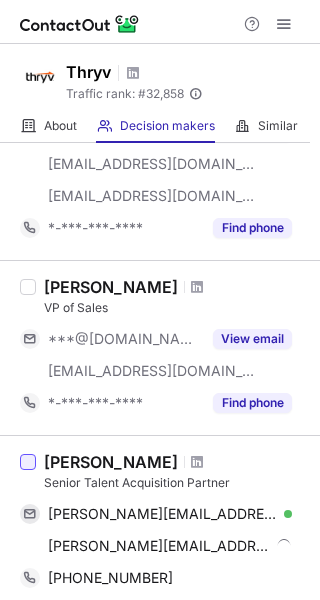 click at bounding box center [28, 462] 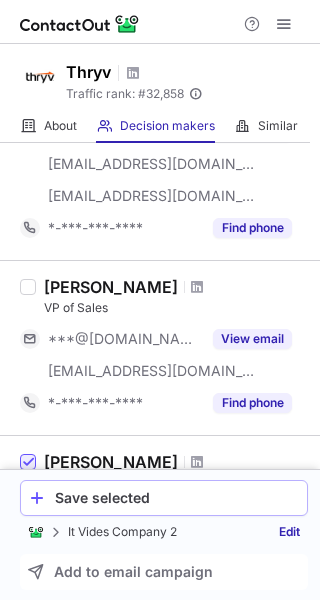 click on "Save selected" at bounding box center [164, 498] 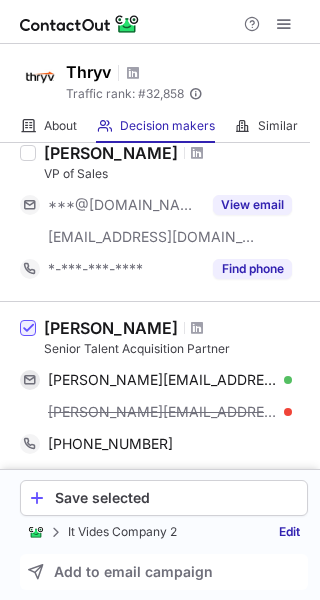 scroll, scrollTop: 1733, scrollLeft: 0, axis: vertical 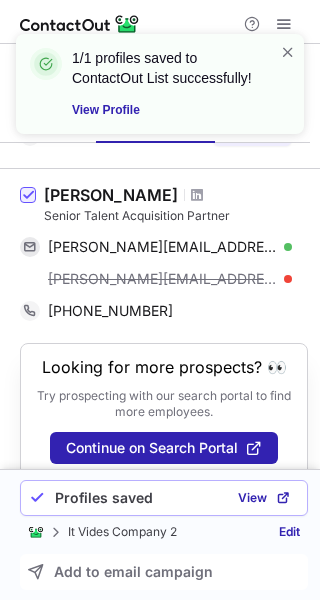 click on "Profiles saved" at bounding box center [104, 498] 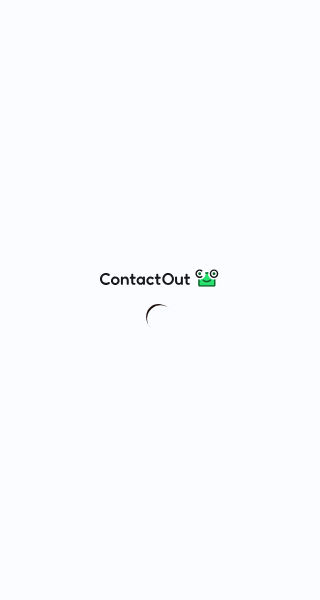 scroll, scrollTop: 0, scrollLeft: 0, axis: both 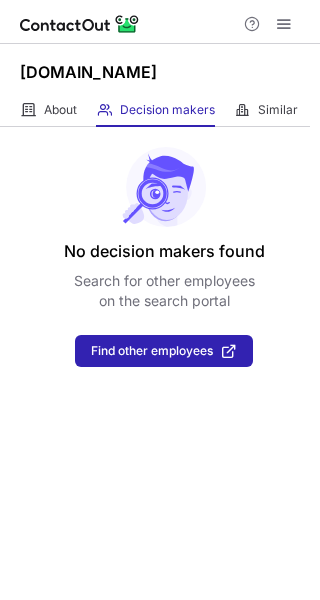 click on "No decision makers found Search for other employees   on the search portal Find other employees" at bounding box center (160, 247) 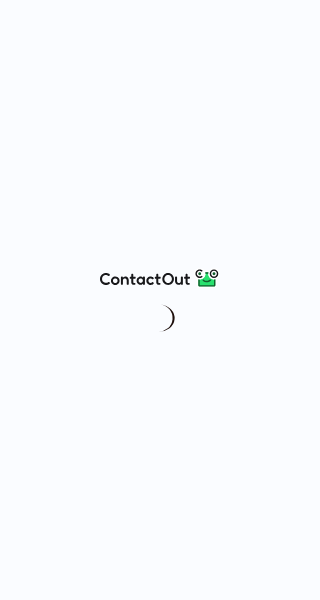 scroll, scrollTop: 0, scrollLeft: 0, axis: both 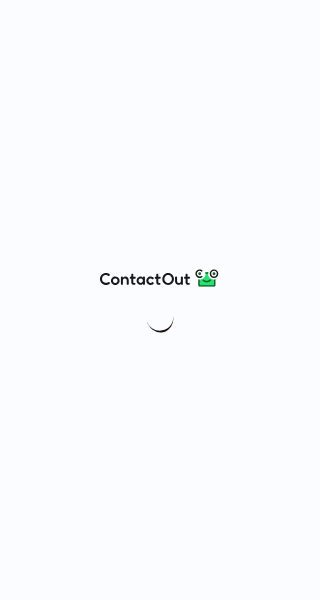 click at bounding box center [160, 300] 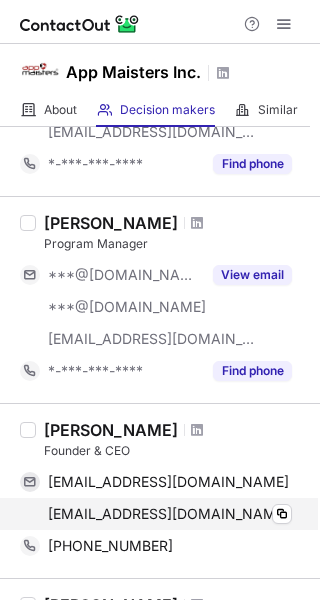 scroll, scrollTop: 533, scrollLeft: 0, axis: vertical 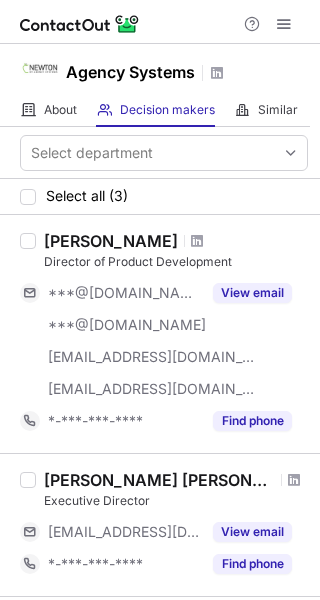 drag, startPoint x: 198, startPoint y: 137, endPoint x: 195, endPoint y: 118, distance: 19.235384 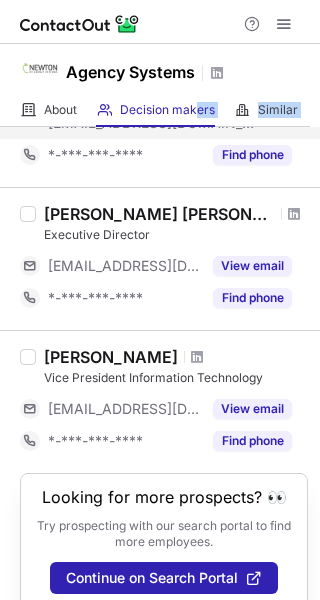 scroll, scrollTop: 0, scrollLeft: 0, axis: both 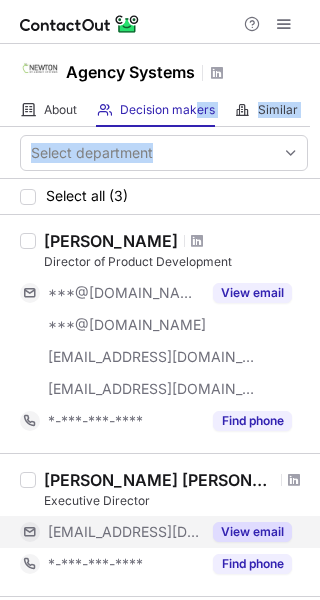 click on "View email" at bounding box center (252, 532) 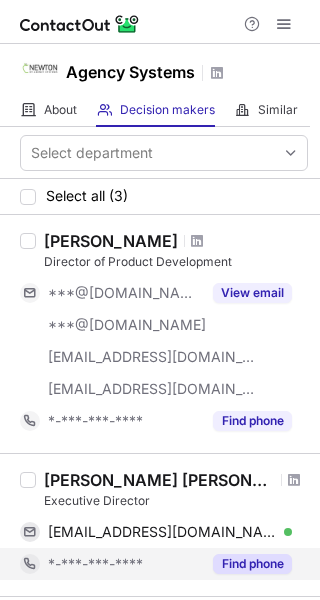 click on "Find phone" at bounding box center (246, 564) 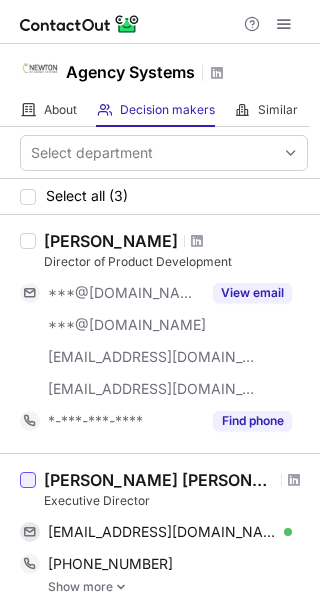 click at bounding box center [28, 480] 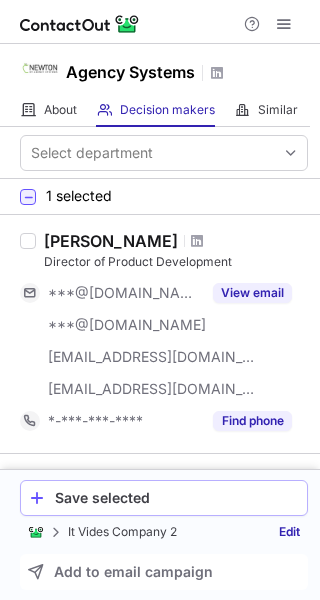 click on "Save selected" at bounding box center [164, 498] 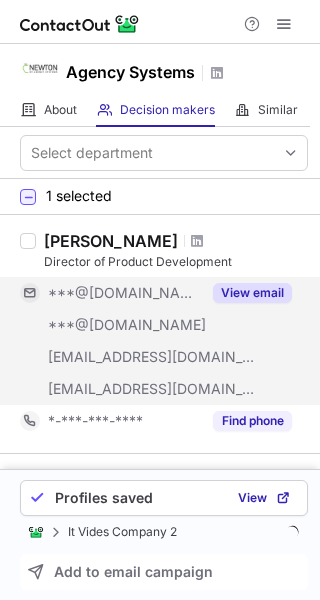 scroll, scrollTop: 133, scrollLeft: 0, axis: vertical 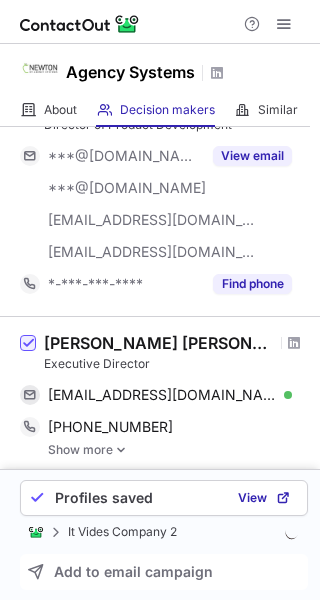 drag, startPoint x: 234, startPoint y: 351, endPoint x: 211, endPoint y: 368, distance: 28.600698 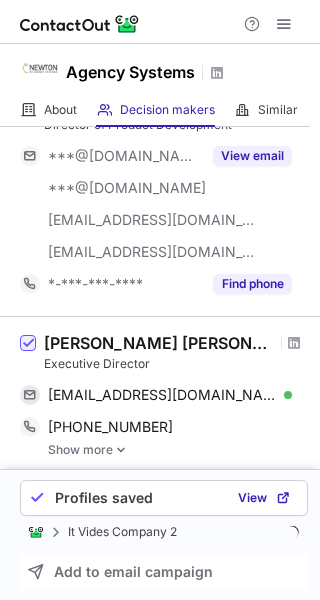 scroll, scrollTop: 140, scrollLeft: 0, axis: vertical 